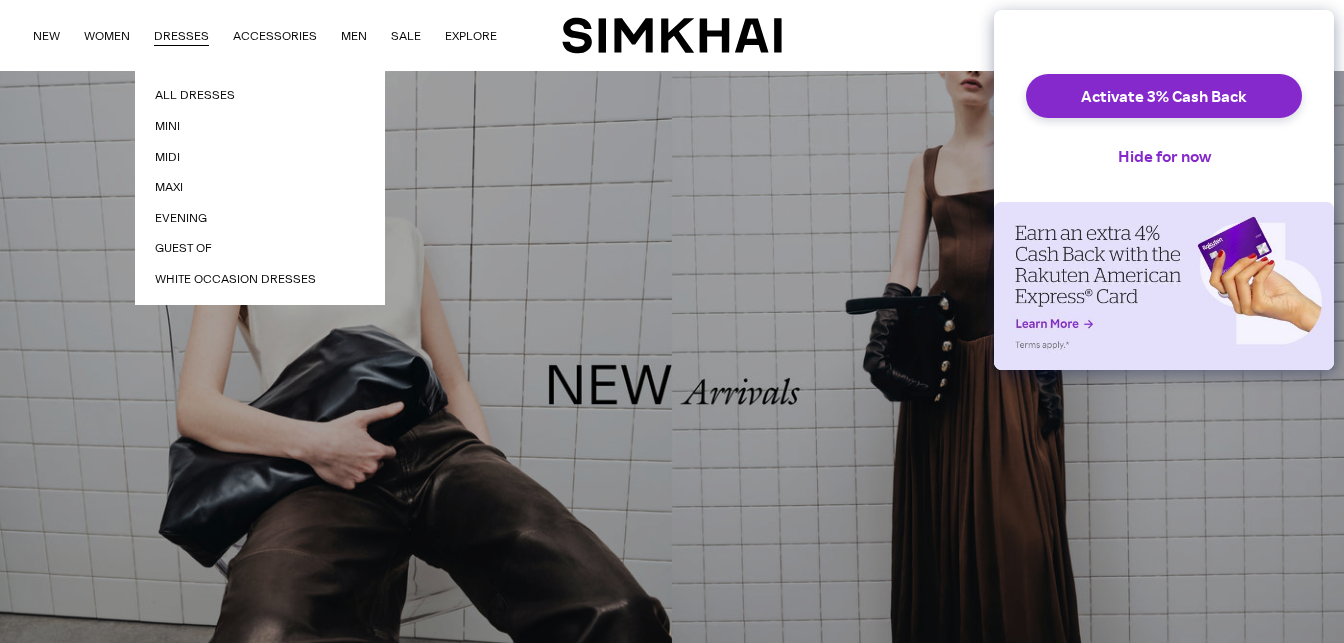 scroll, scrollTop: 0, scrollLeft: 0, axis: both 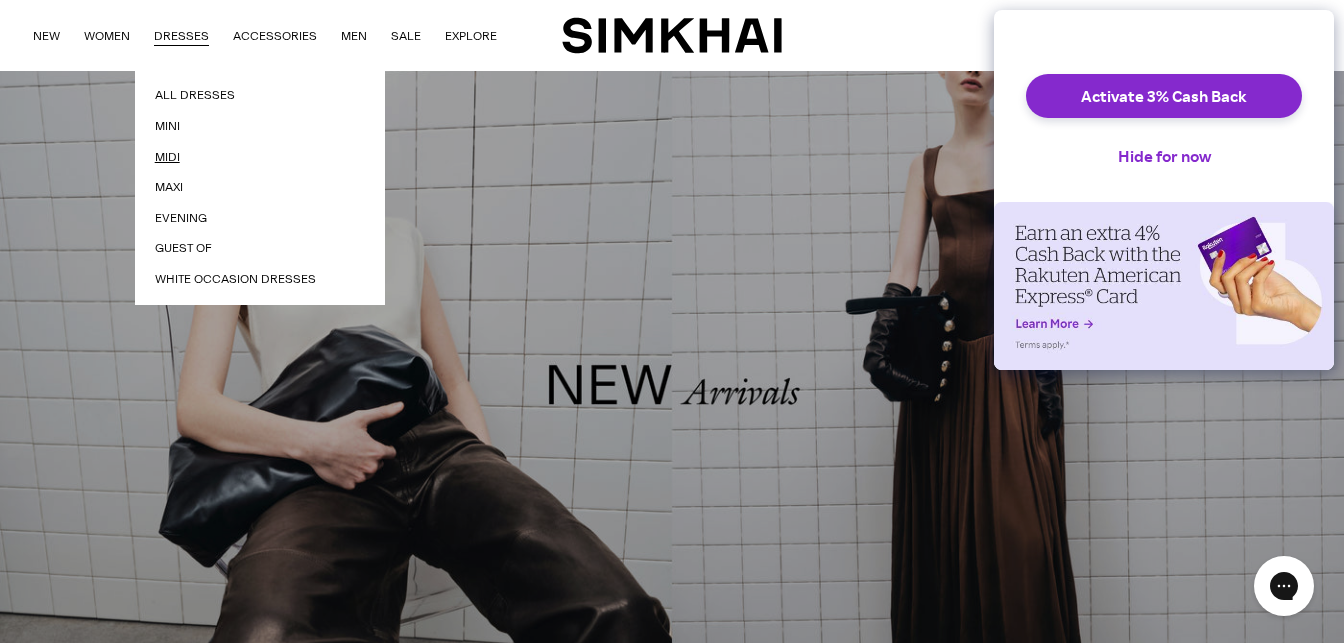 click on "Midi" at bounding box center (260, 157) 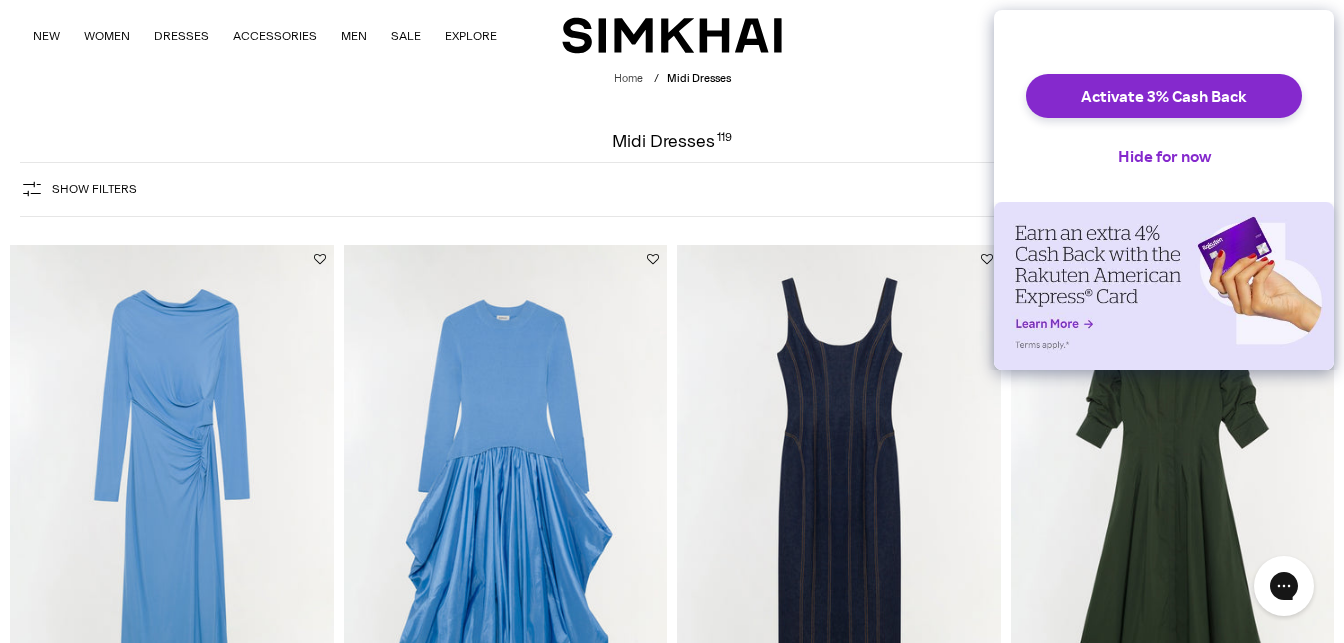 scroll, scrollTop: 0, scrollLeft: 0, axis: both 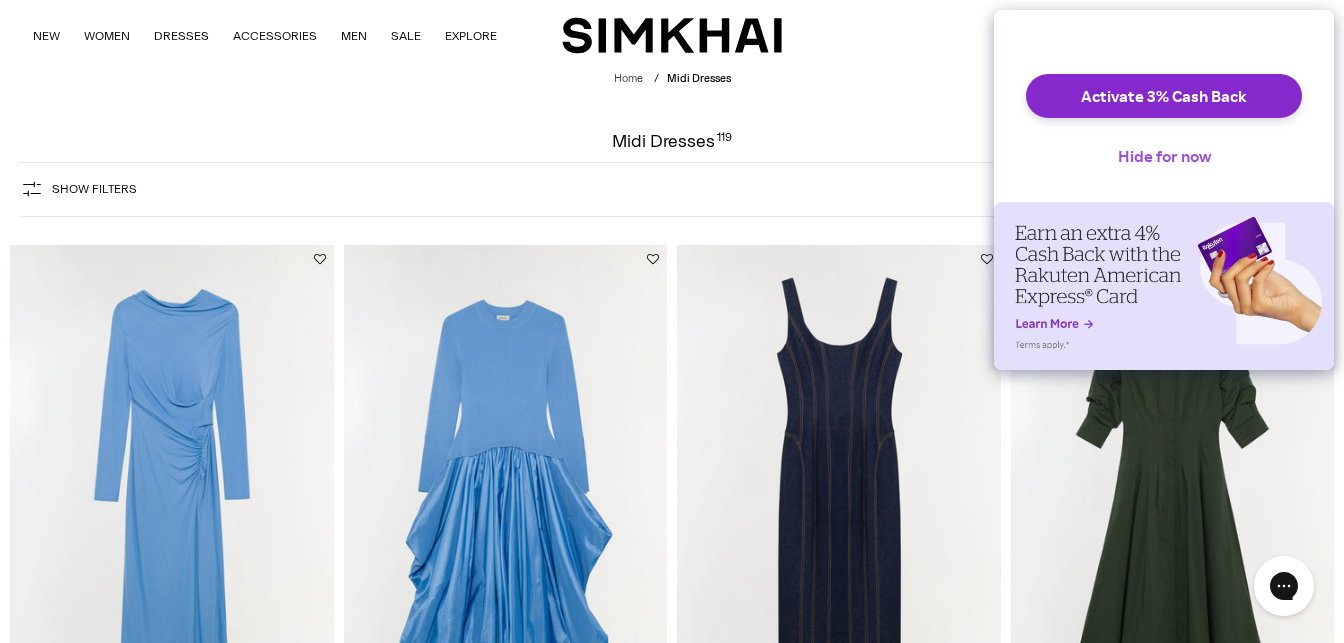 click on "Hide for now" at bounding box center (1164, 156) 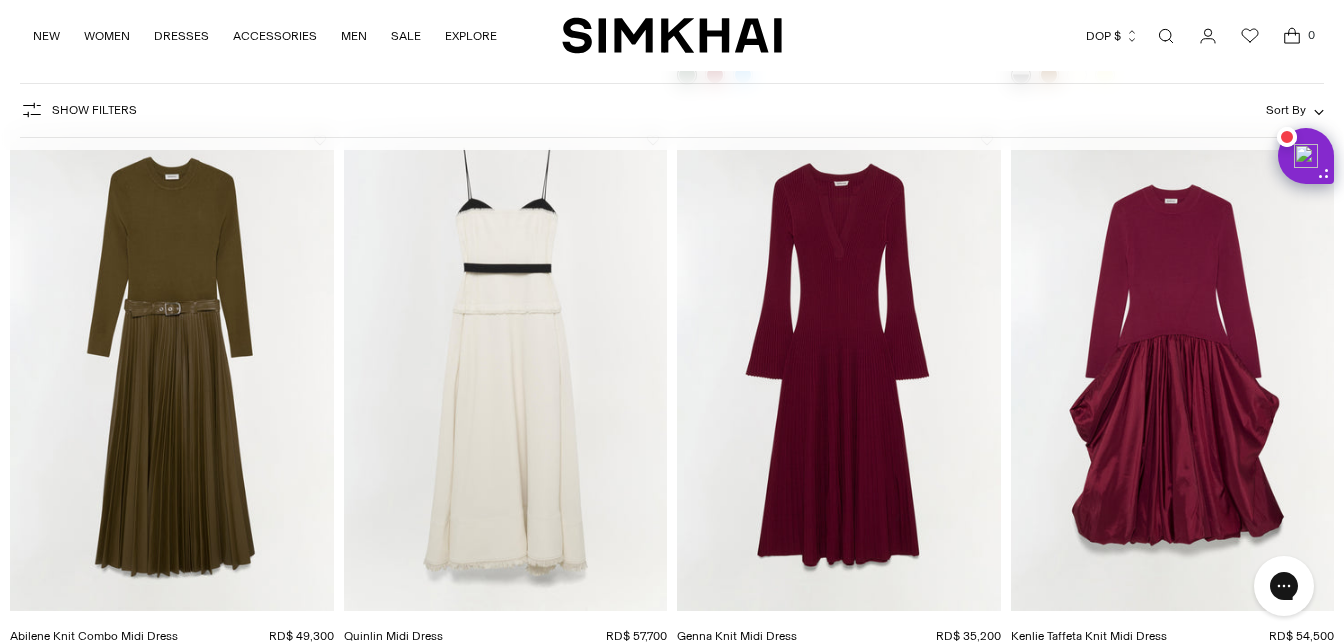 scroll, scrollTop: 1896, scrollLeft: 0, axis: vertical 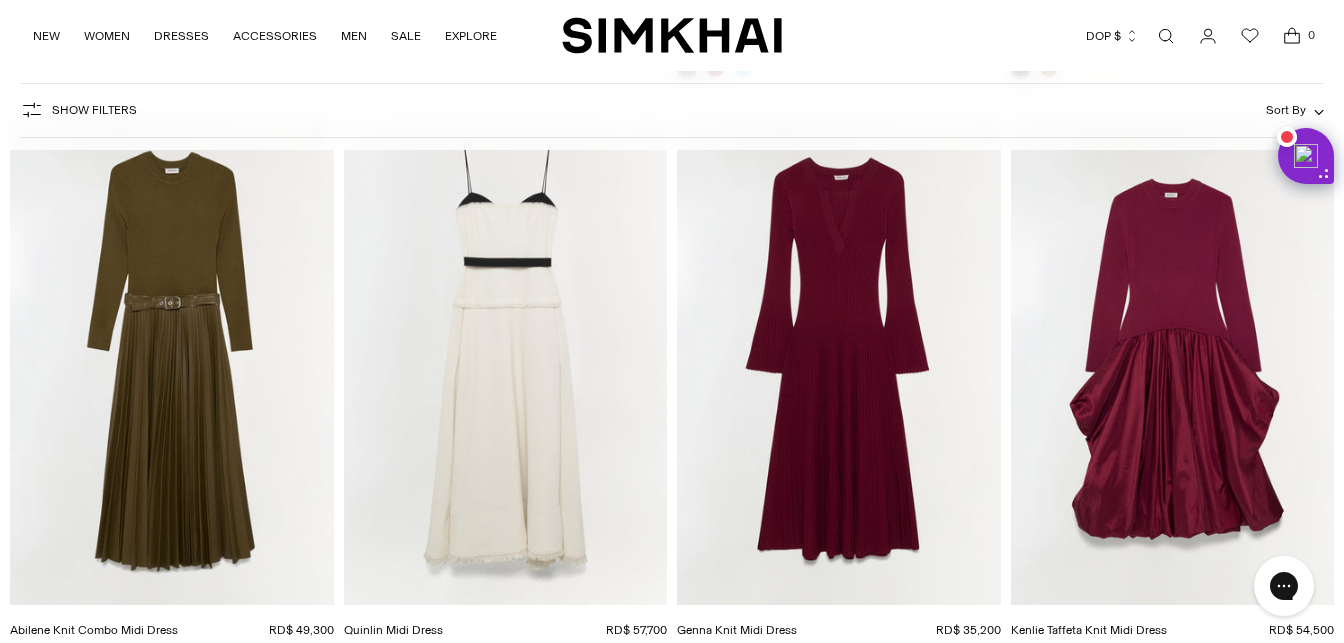 click at bounding box center [0, 0] 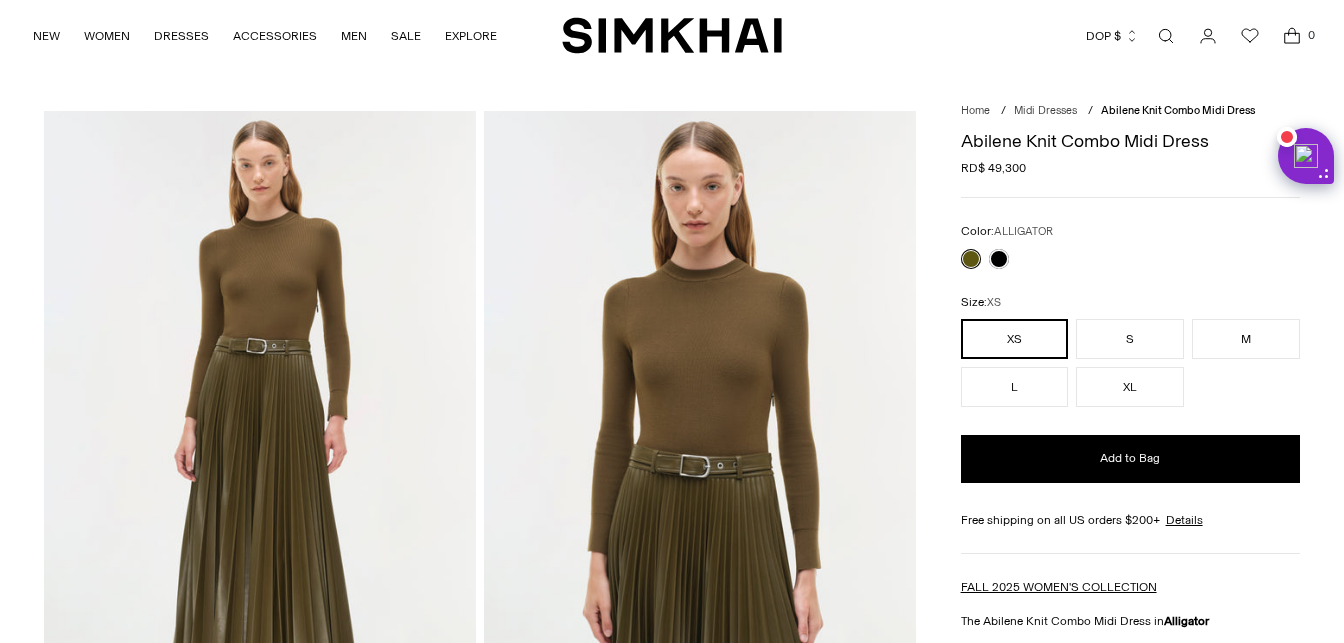 scroll, scrollTop: 0, scrollLeft: 0, axis: both 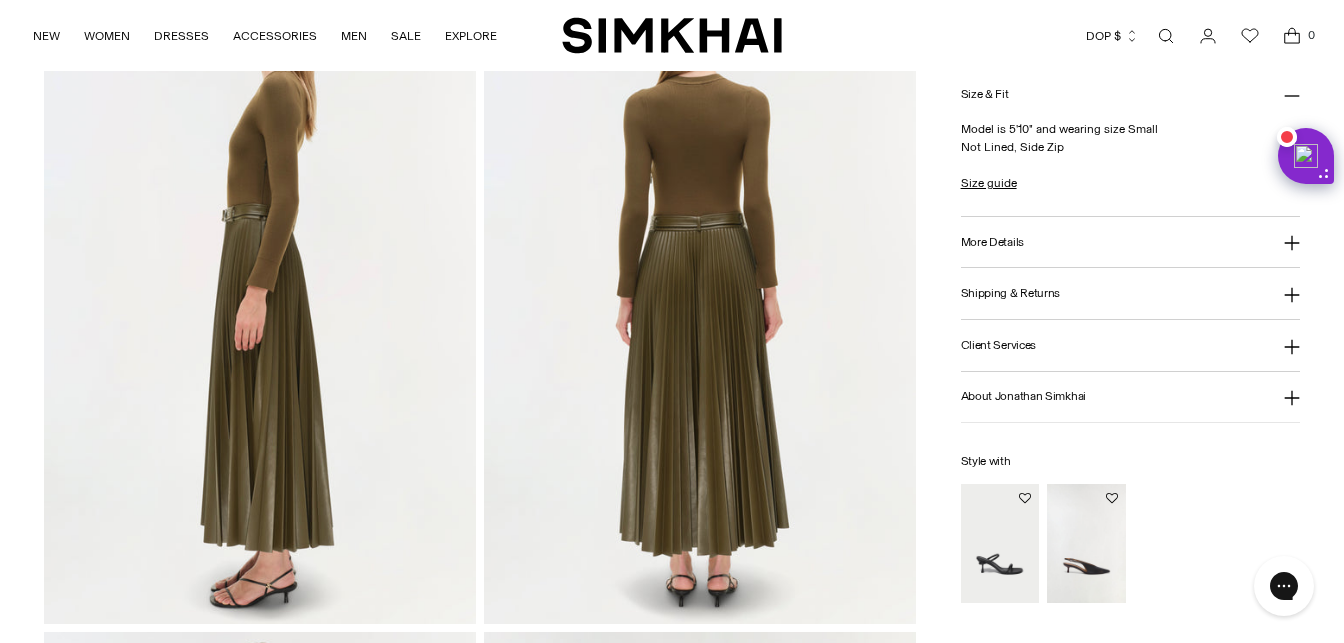click 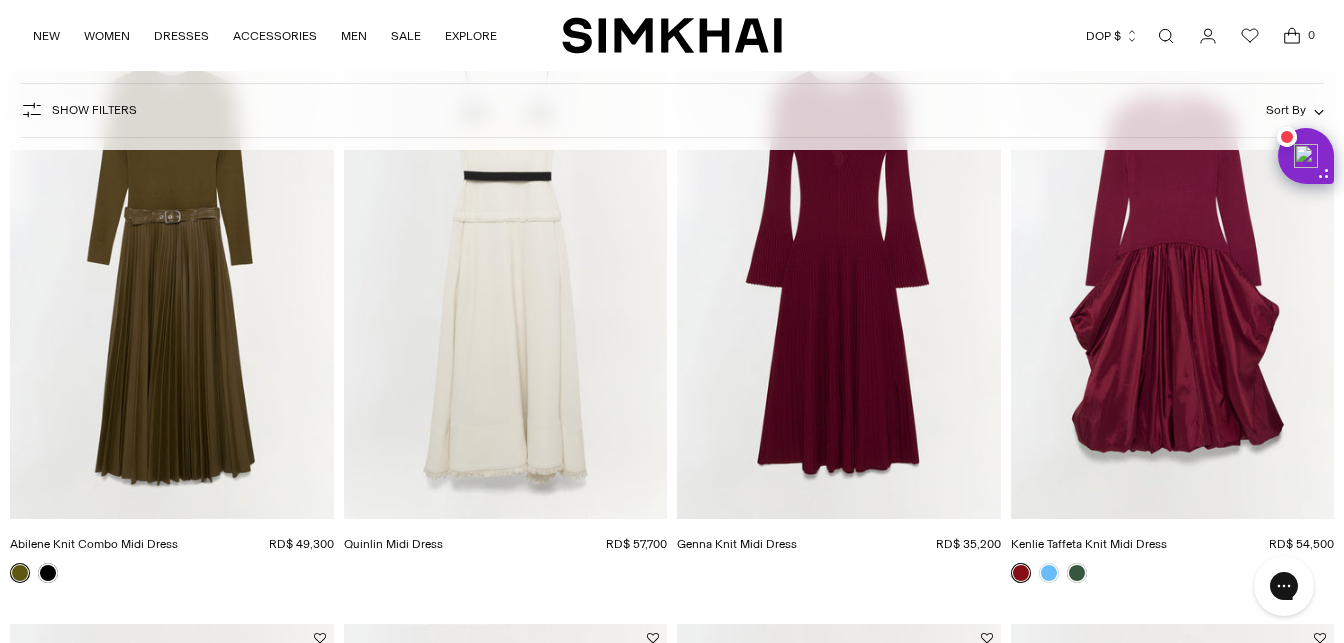 scroll, scrollTop: 2430, scrollLeft: 0, axis: vertical 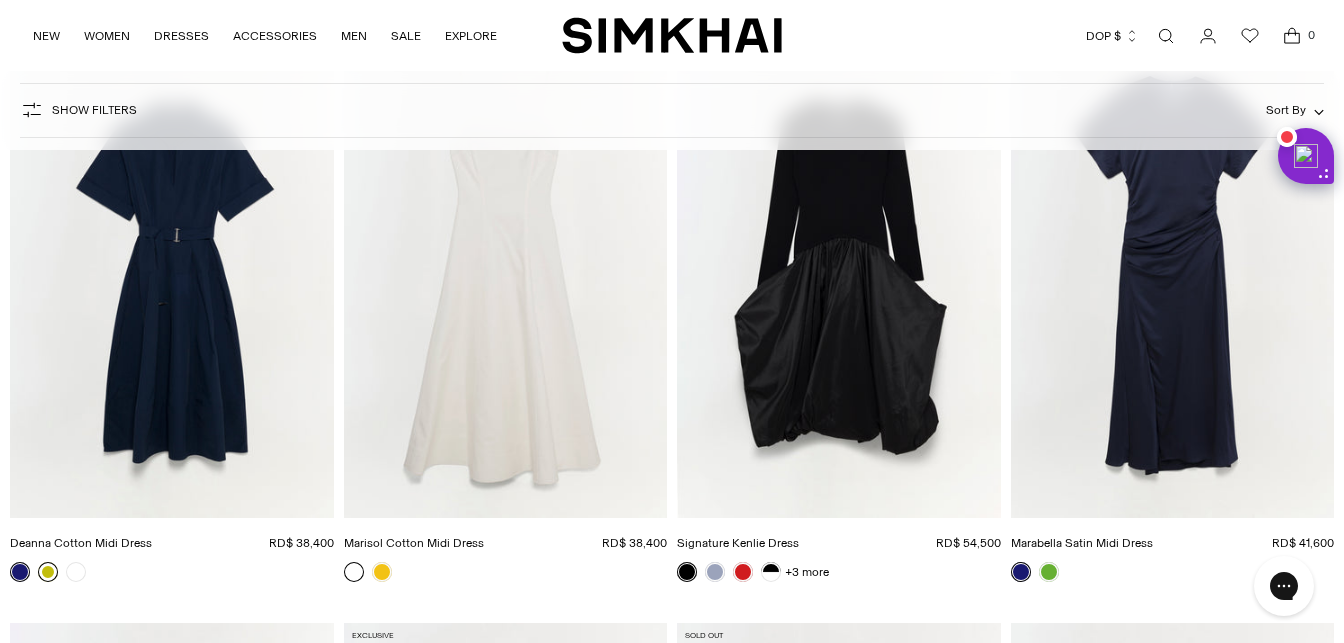 click at bounding box center (48, 572) 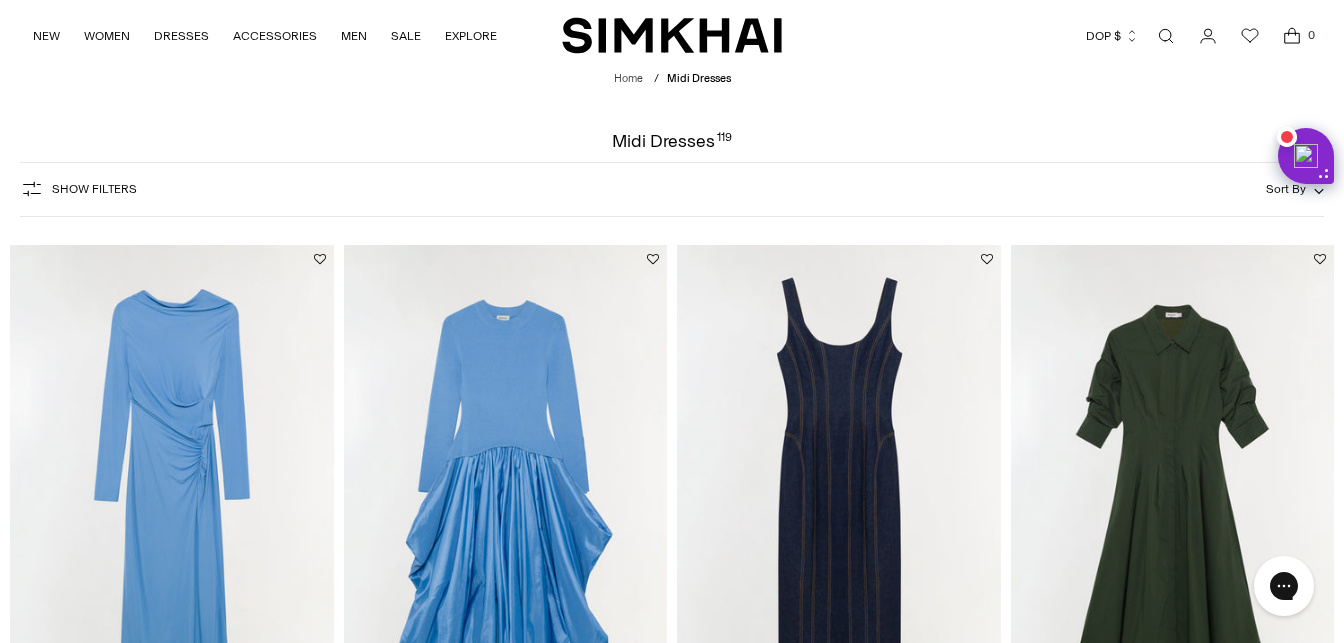 scroll, scrollTop: 3558, scrollLeft: 0, axis: vertical 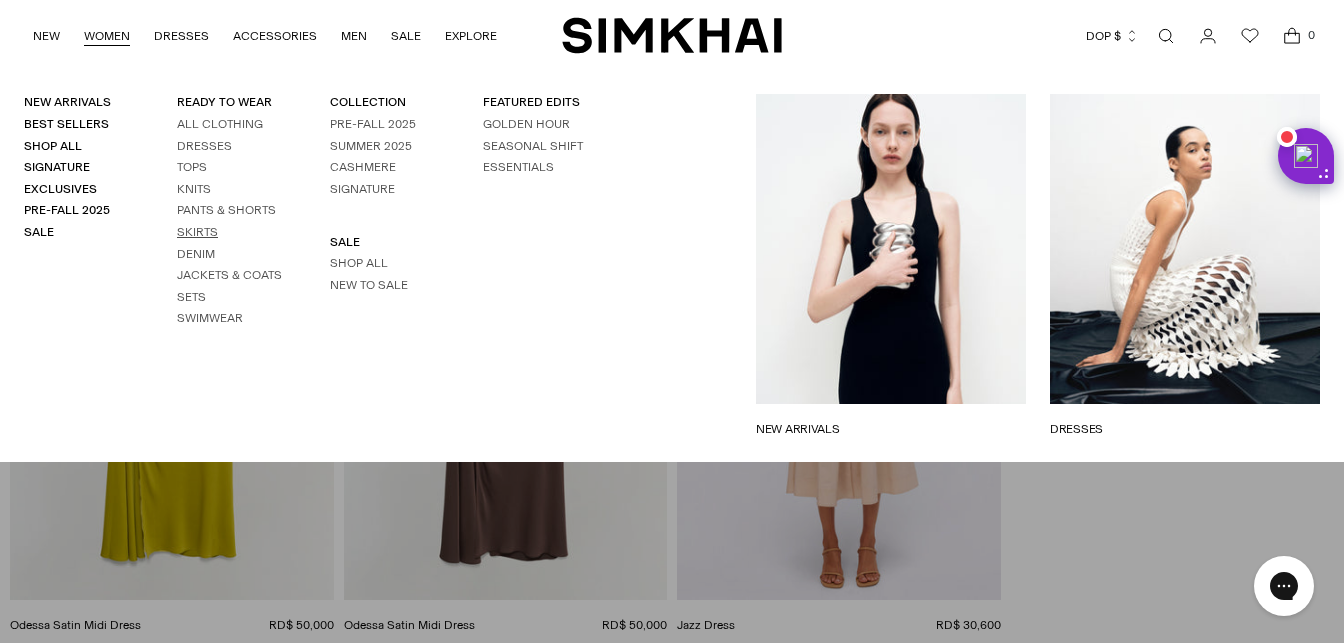 click on "Skirts" at bounding box center [197, 232] 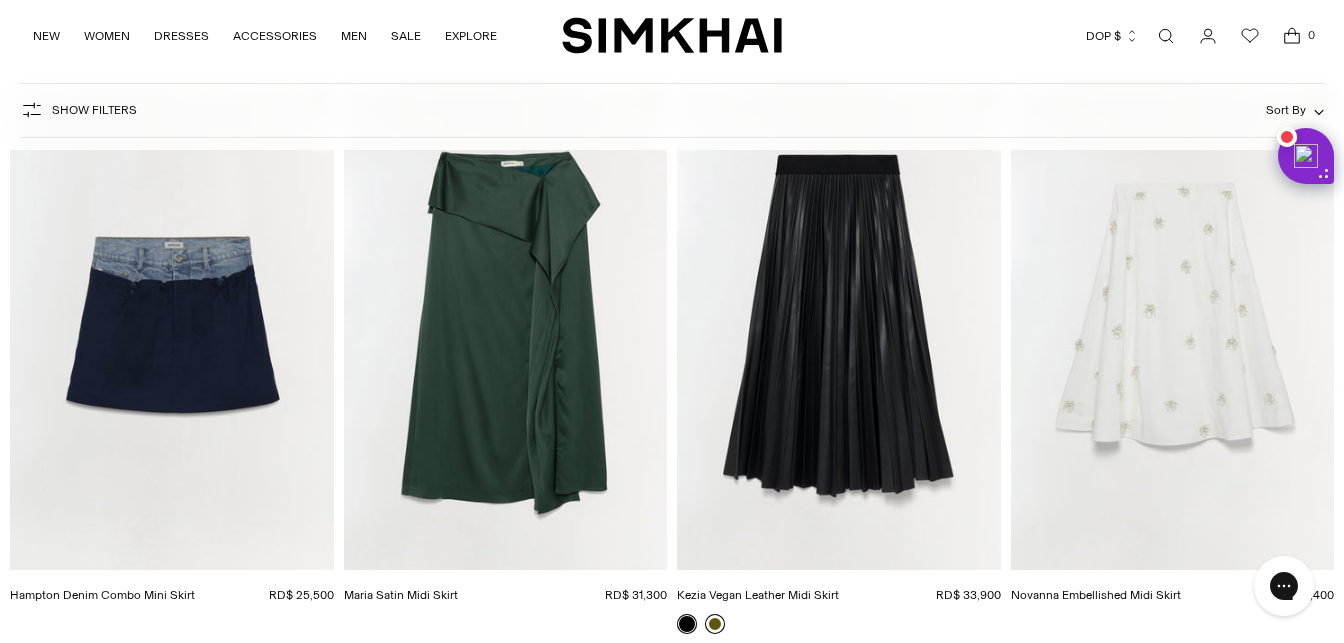 scroll, scrollTop: 906, scrollLeft: 0, axis: vertical 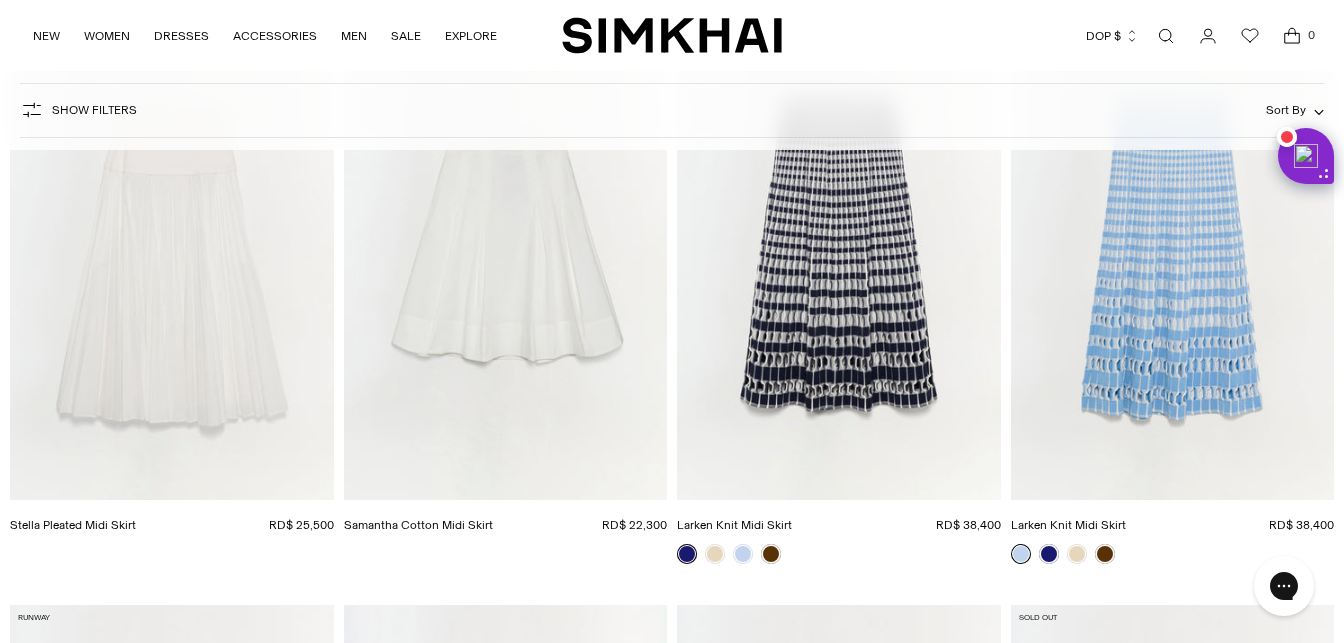 click at bounding box center [0, 0] 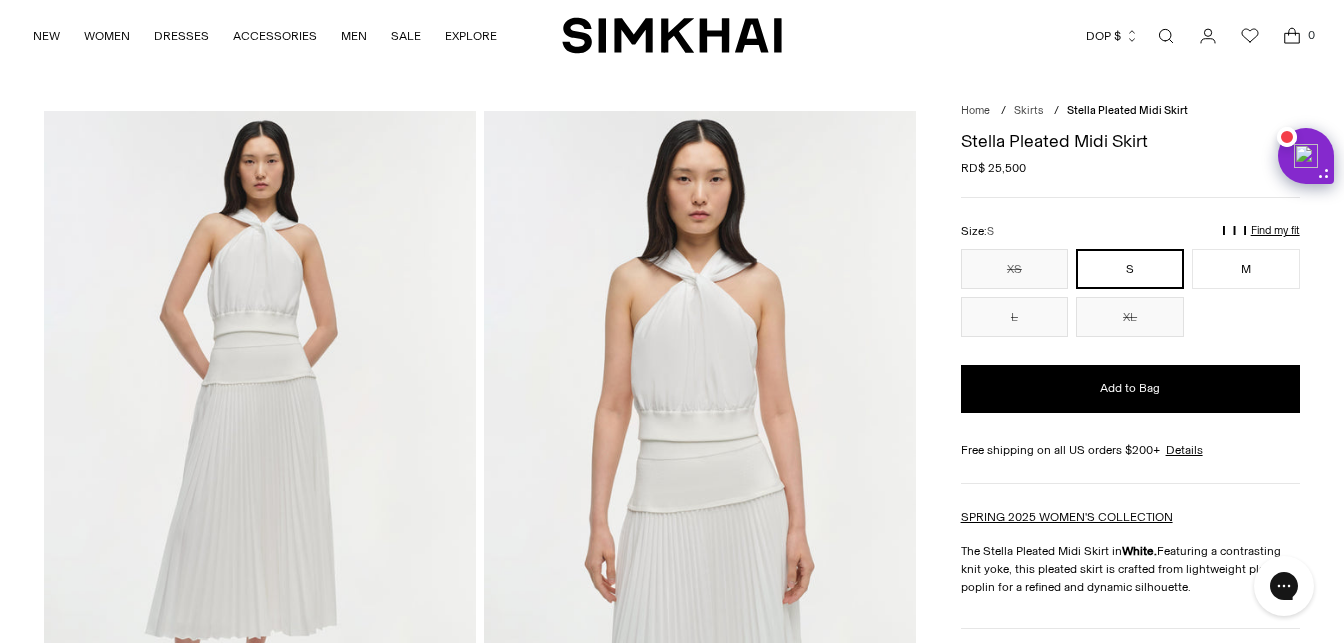 scroll, scrollTop: 0, scrollLeft: 0, axis: both 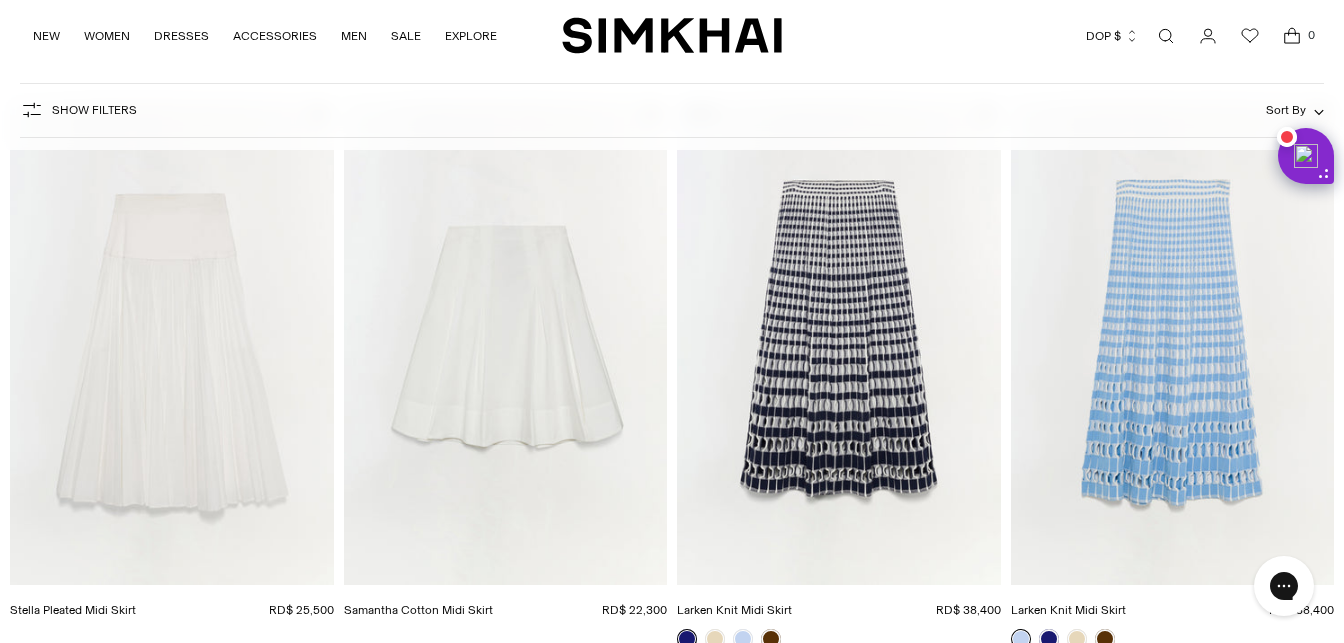 click at bounding box center [0, 0] 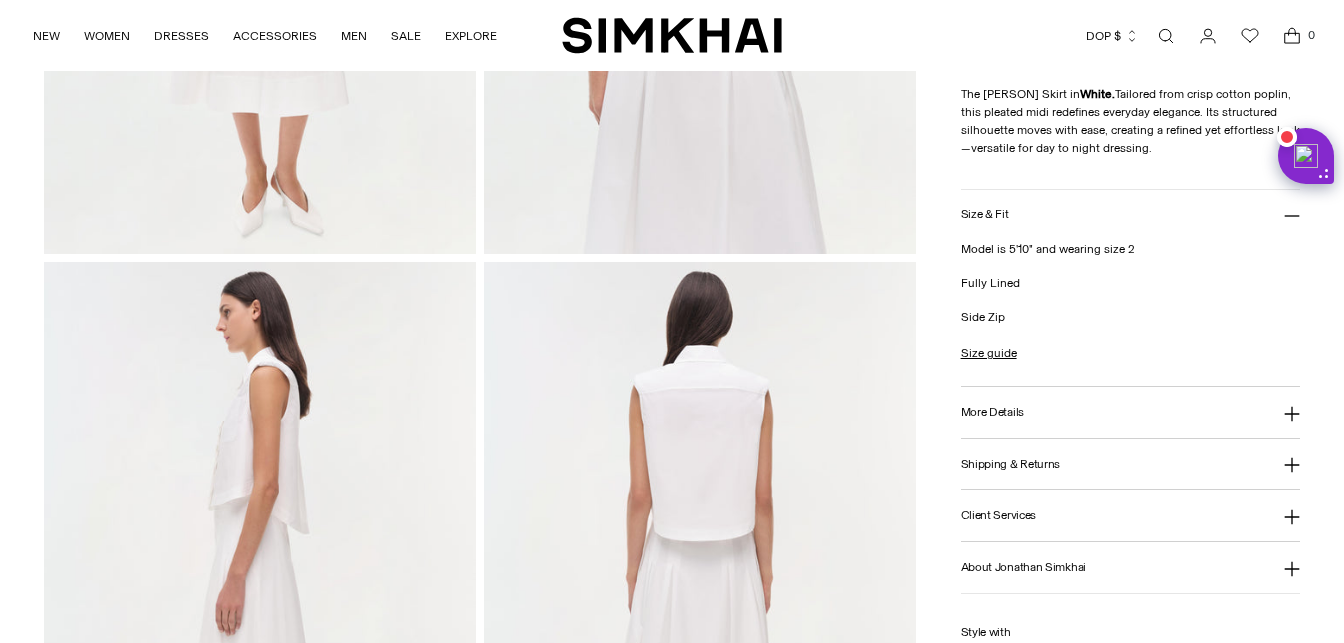 scroll, scrollTop: 727, scrollLeft: 0, axis: vertical 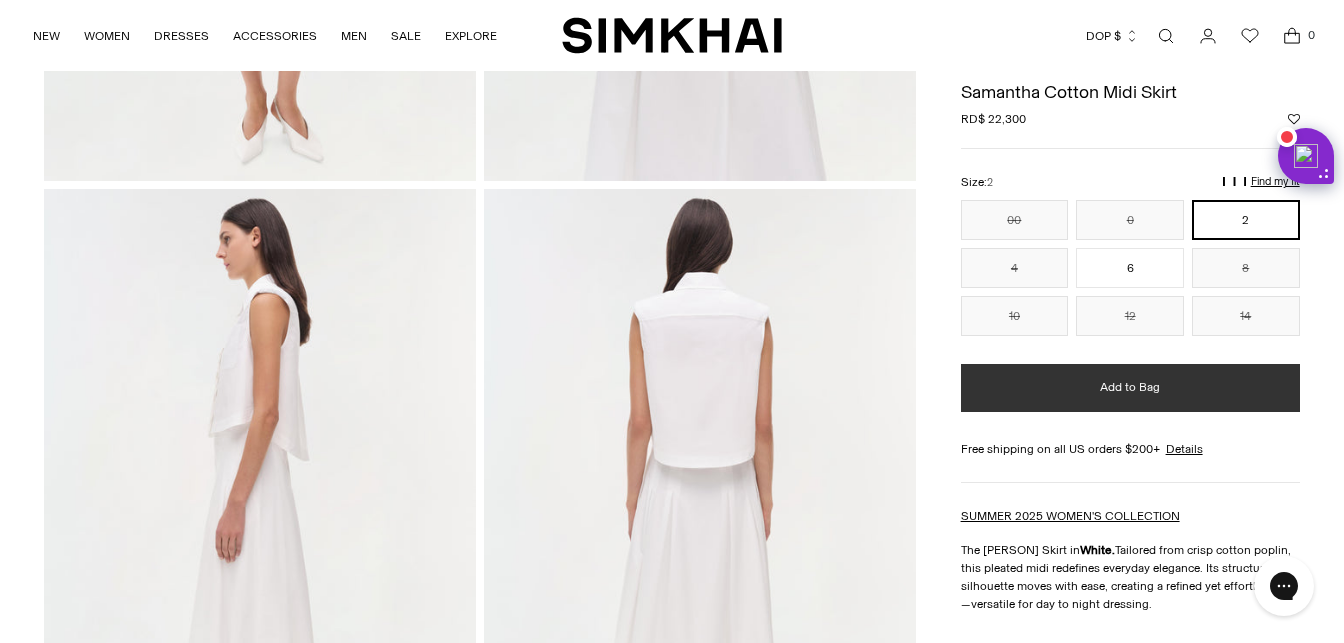 click on "Add to Bag" at bounding box center (1130, 388) 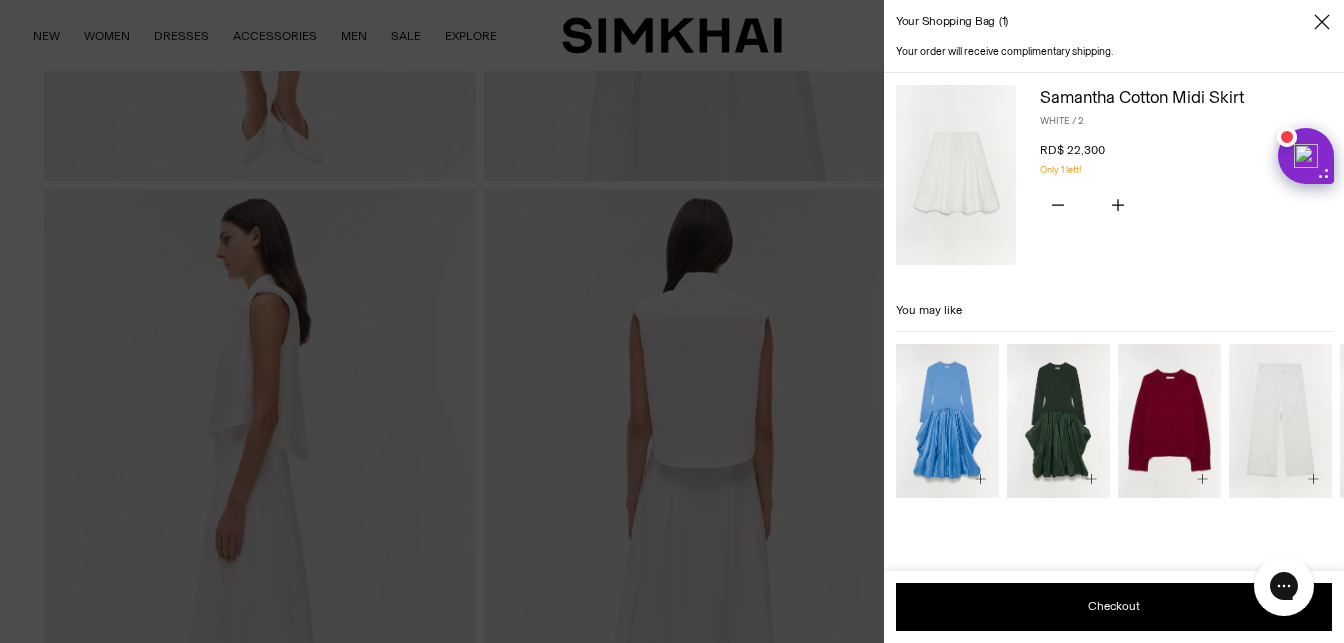 click 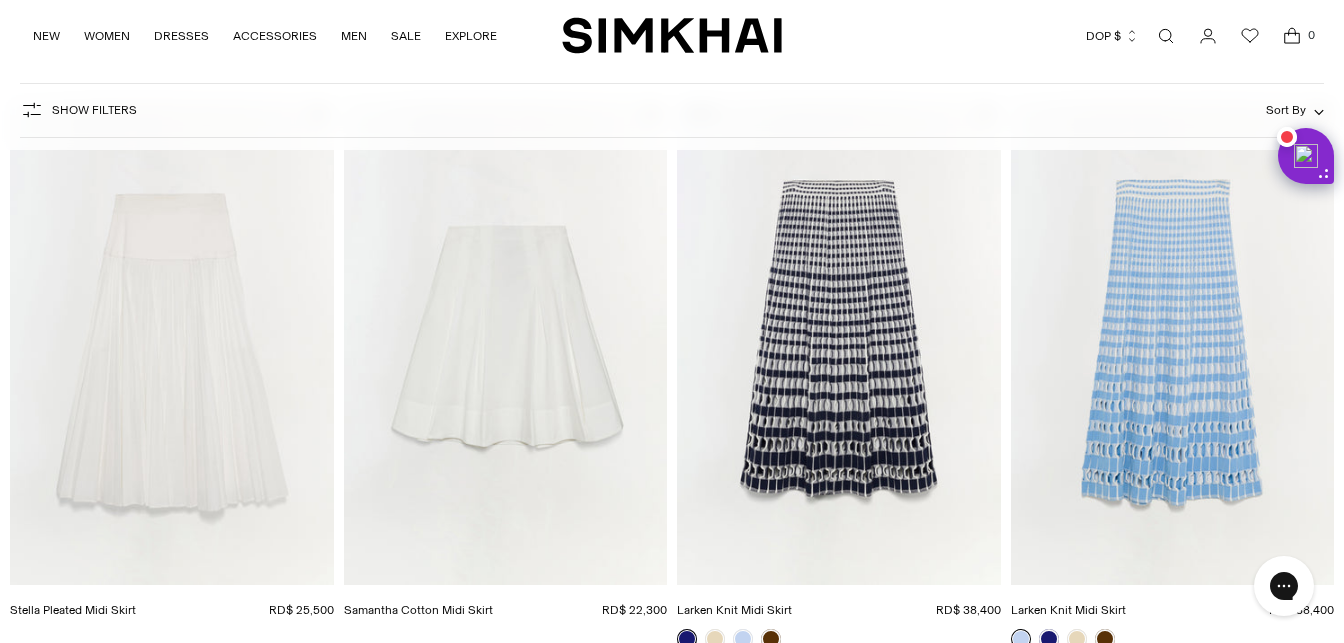 scroll, scrollTop: 0, scrollLeft: 0, axis: both 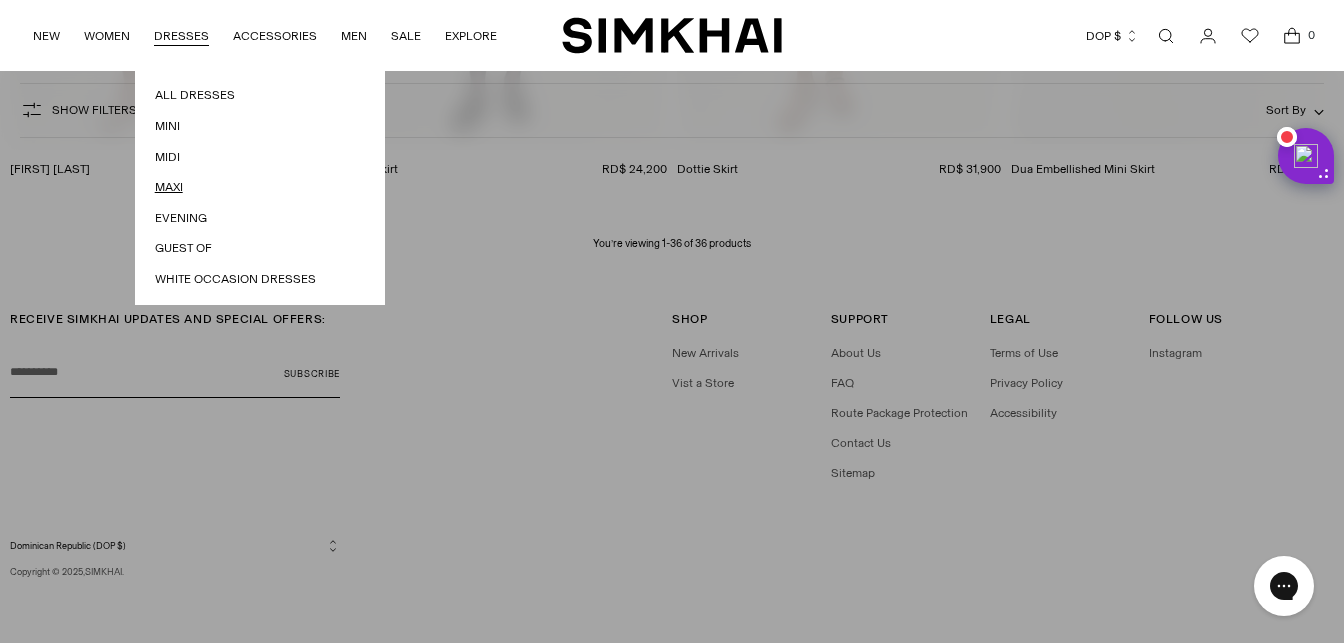 click on "Maxi" at bounding box center (260, 187) 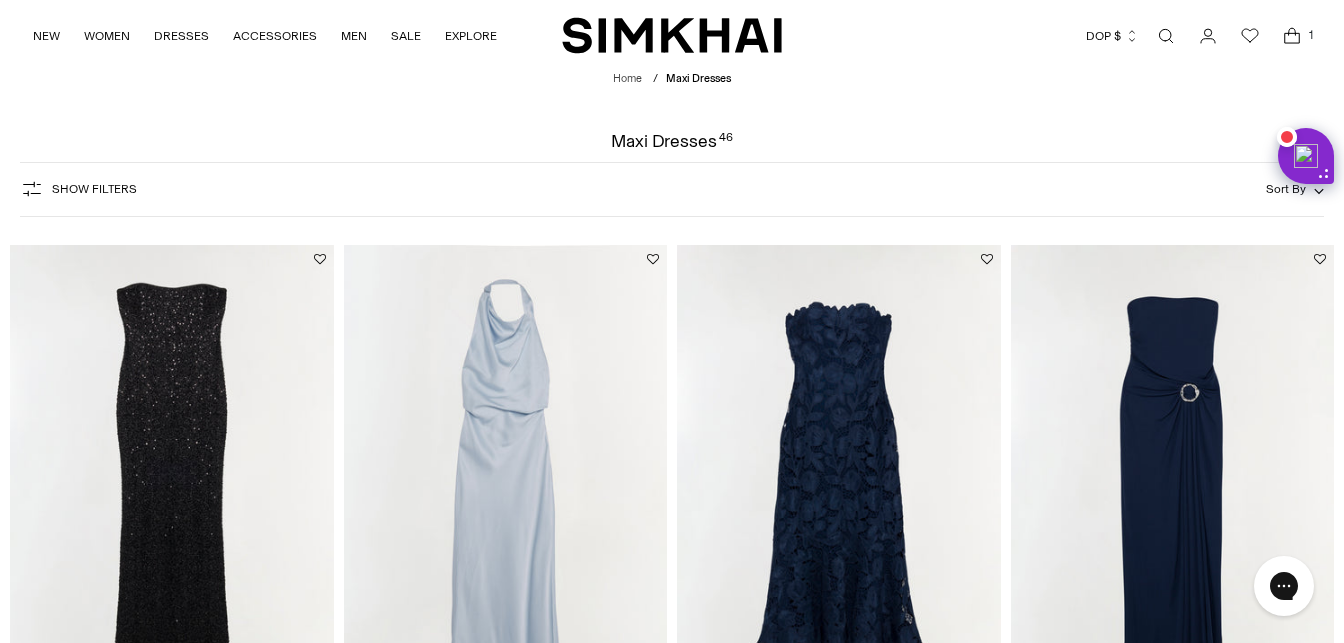 scroll, scrollTop: 0, scrollLeft: 0, axis: both 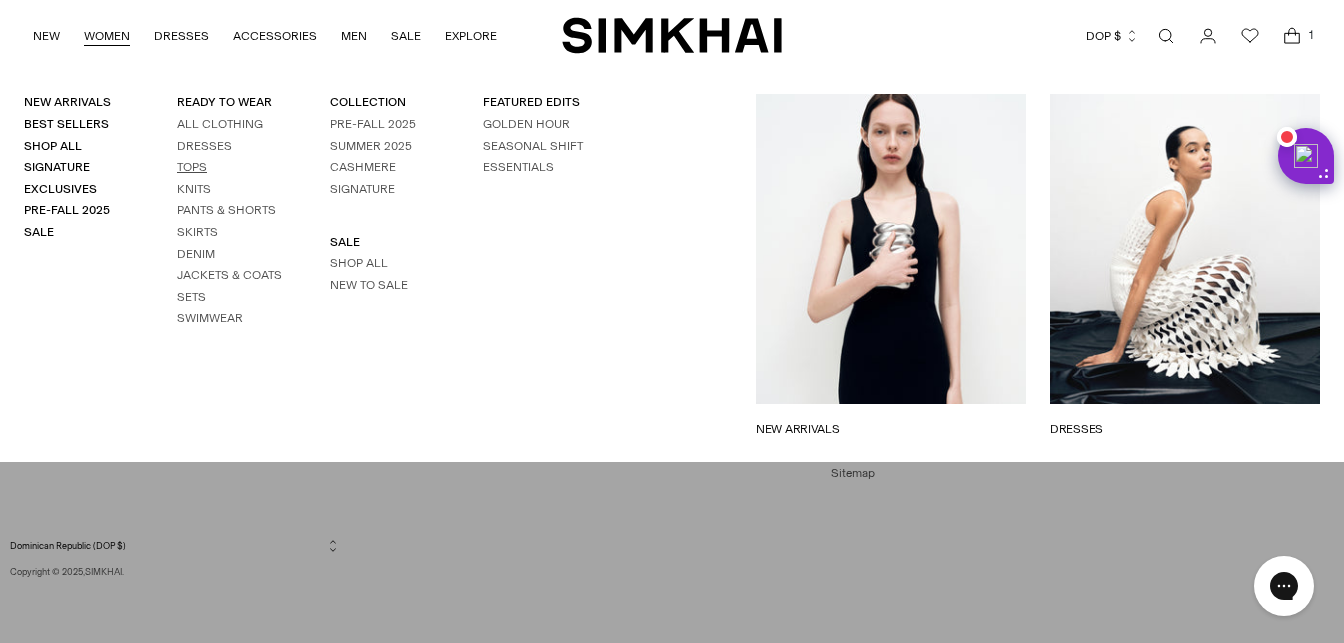 click on "Tops" at bounding box center [192, 167] 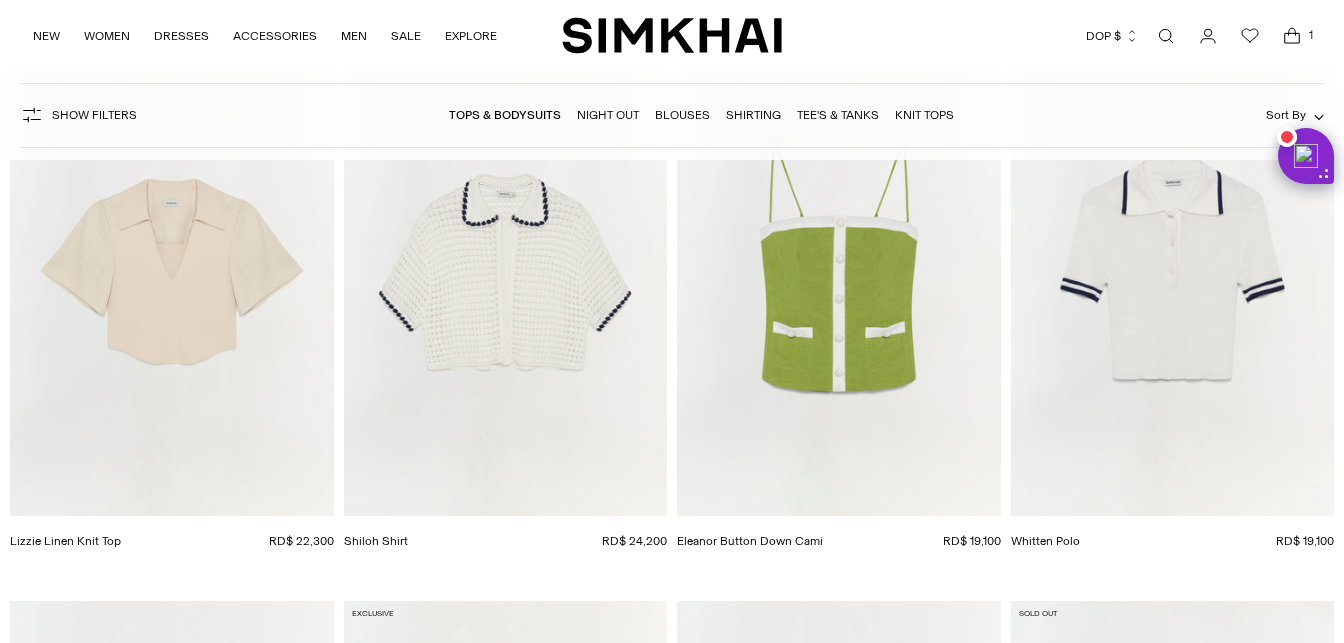 scroll, scrollTop: 4810, scrollLeft: 0, axis: vertical 